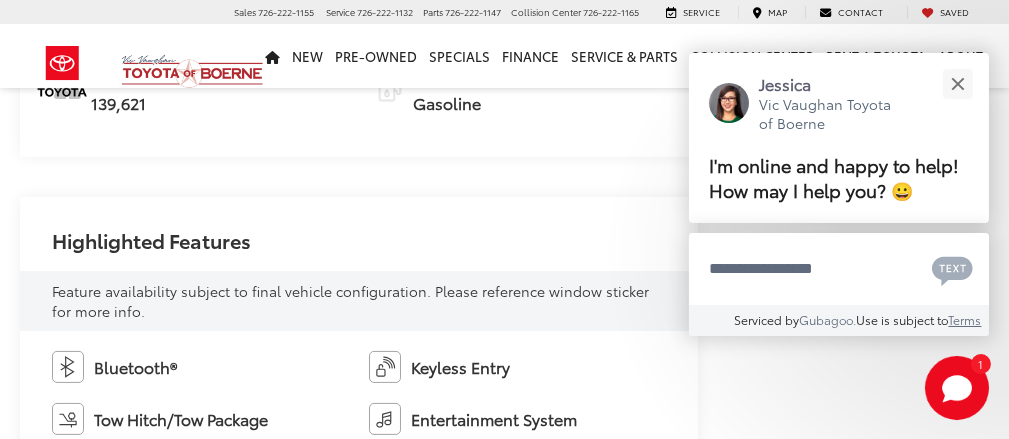 scroll, scrollTop: 1000, scrollLeft: 0, axis: vertical 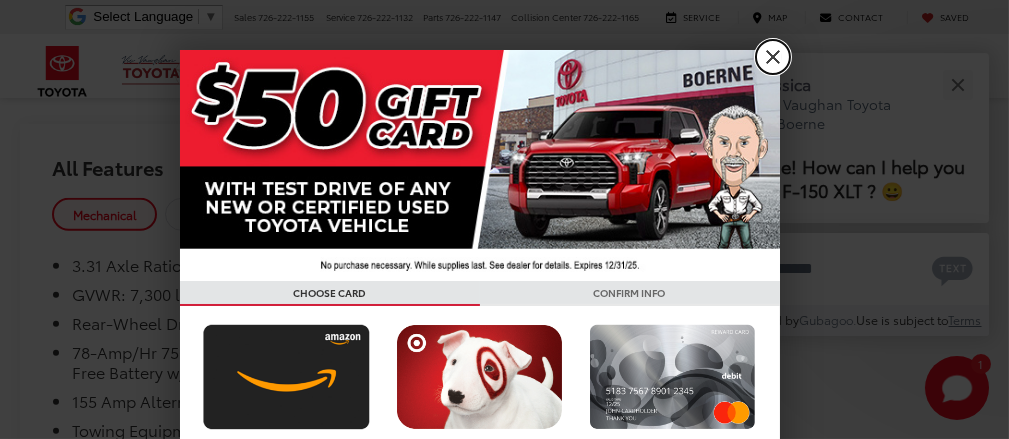 click on "X" at bounding box center [773, 57] 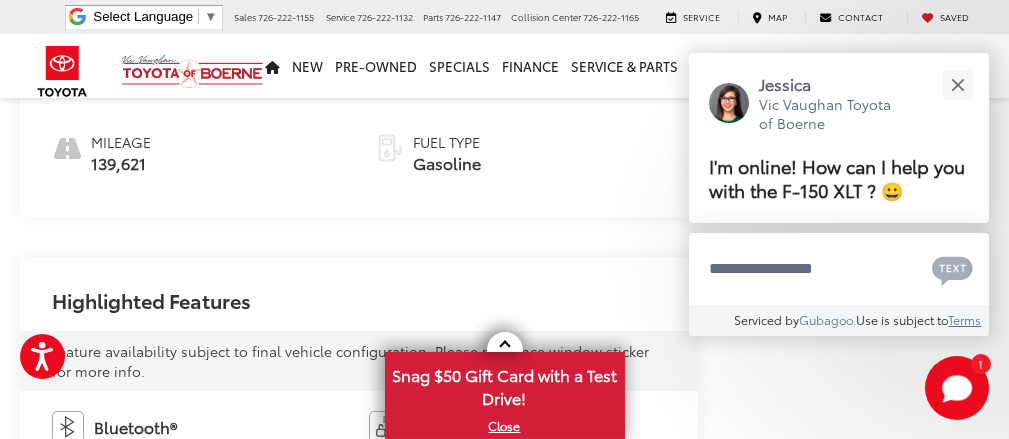 scroll, scrollTop: 900, scrollLeft: 0, axis: vertical 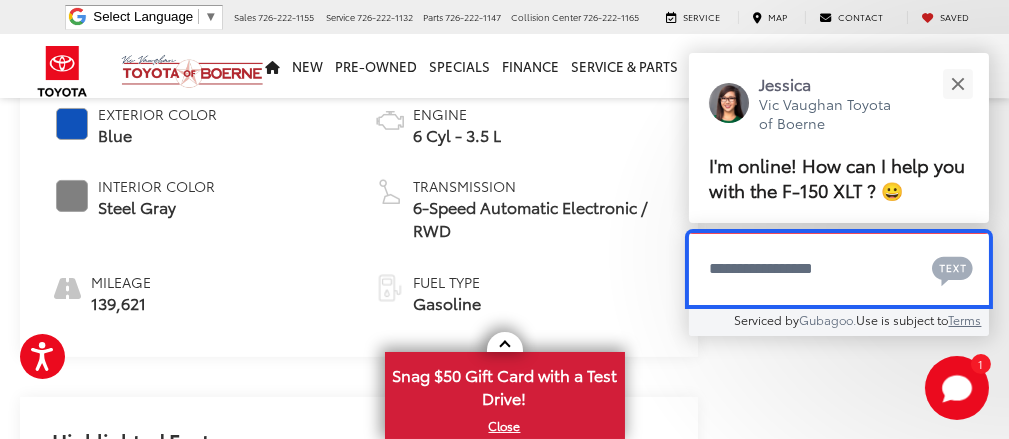 click at bounding box center [839, 269] 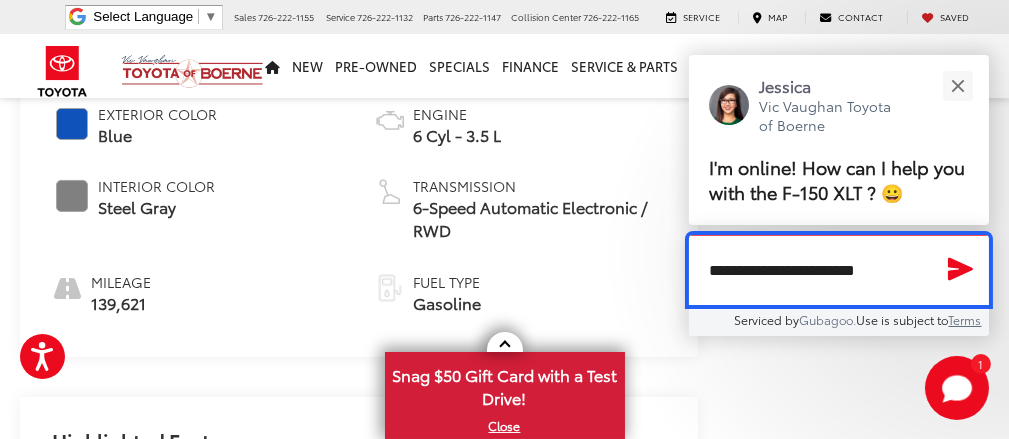 type on "**********" 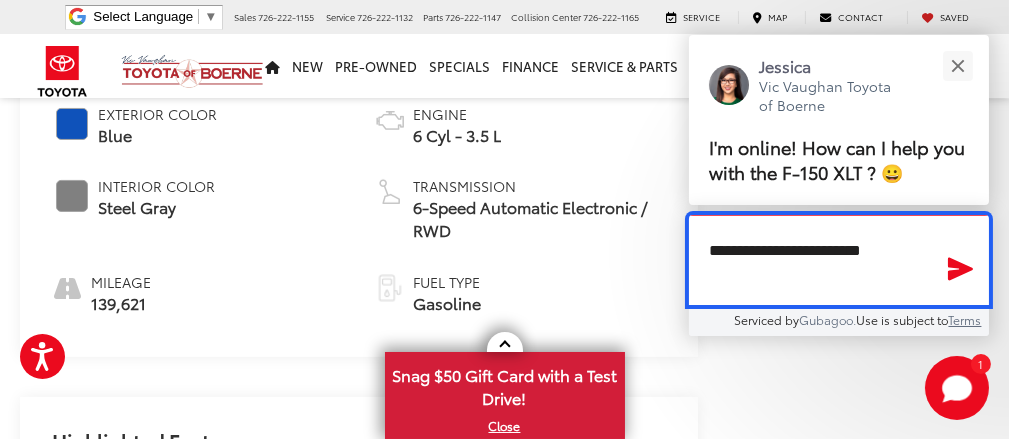 type 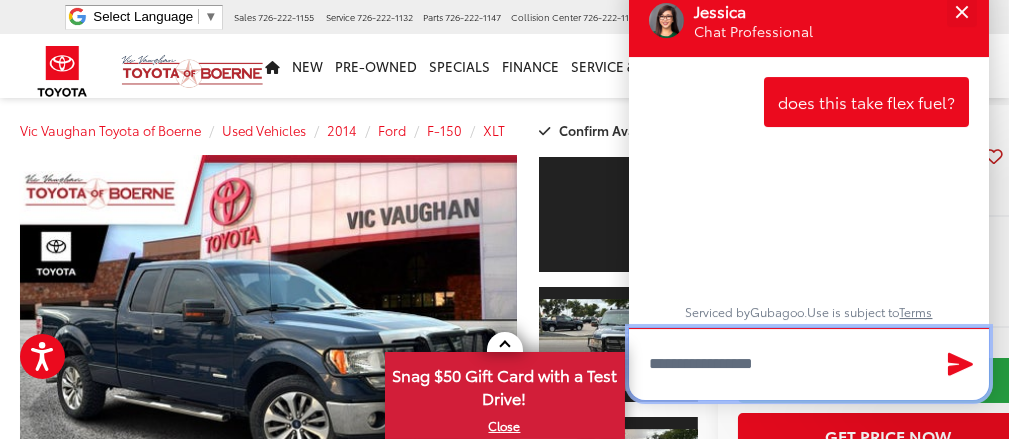 scroll, scrollTop: 0, scrollLeft: 0, axis: both 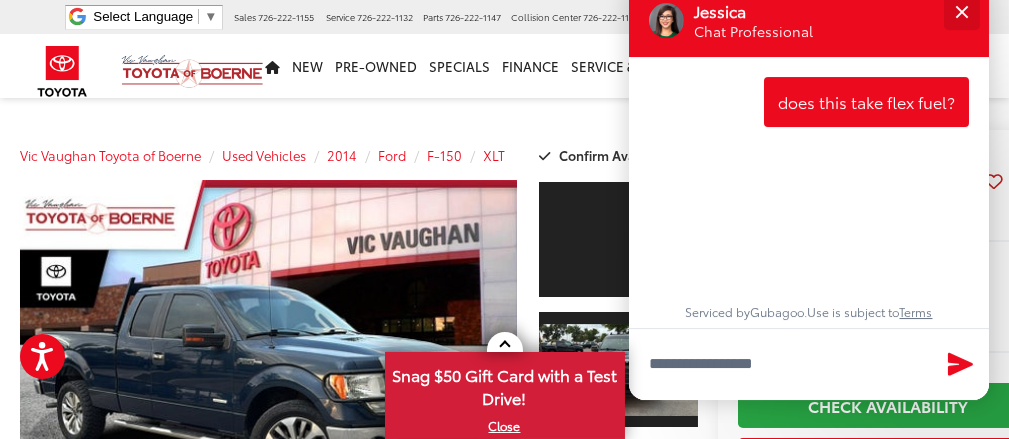click at bounding box center (961, 11) 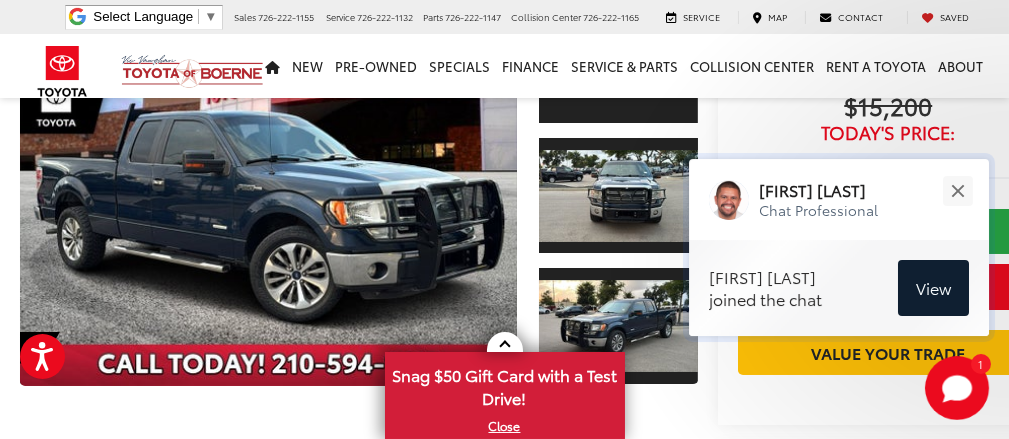 scroll, scrollTop: 200, scrollLeft: 0, axis: vertical 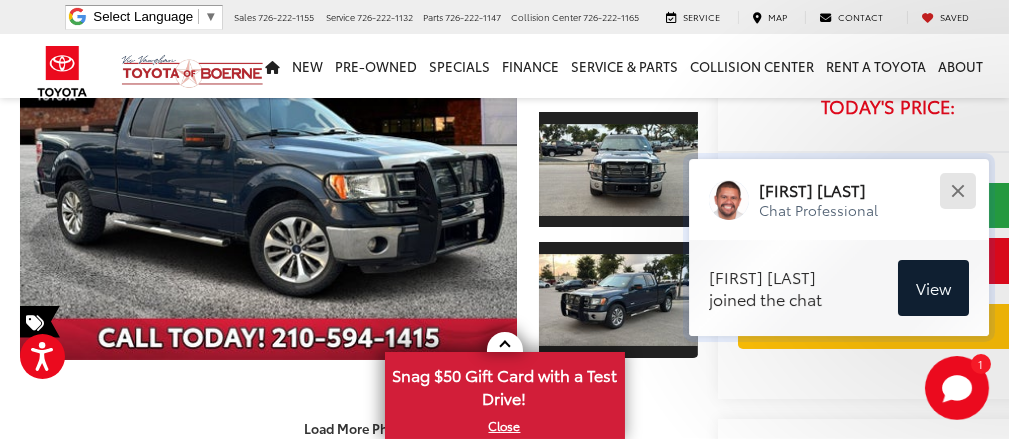 click at bounding box center [957, 190] 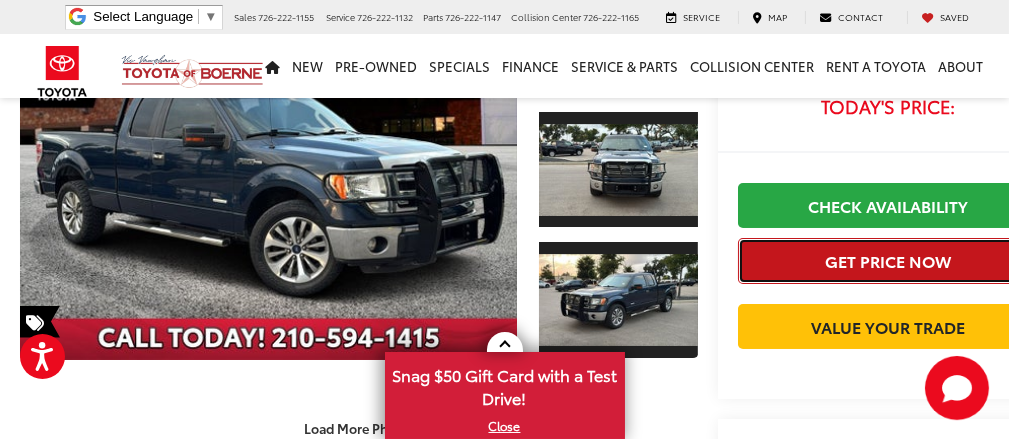 click on "Get Price Now" at bounding box center [888, 260] 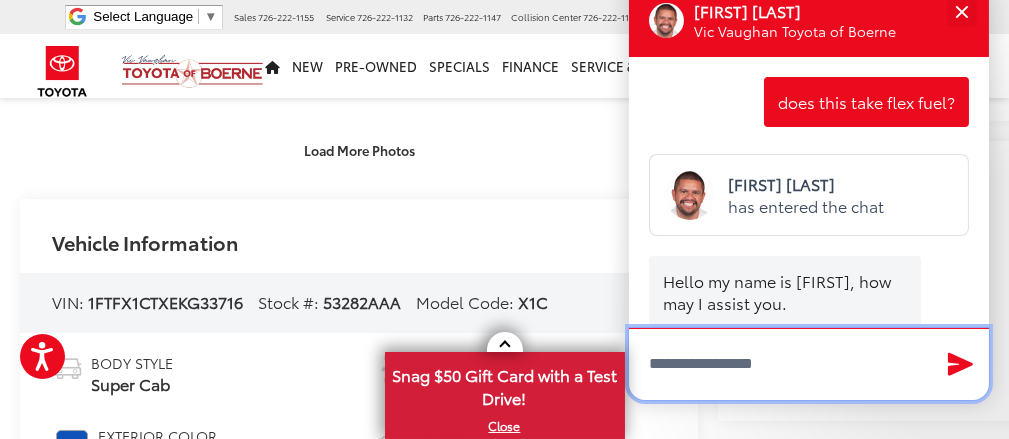 scroll, scrollTop: 500, scrollLeft: 0, axis: vertical 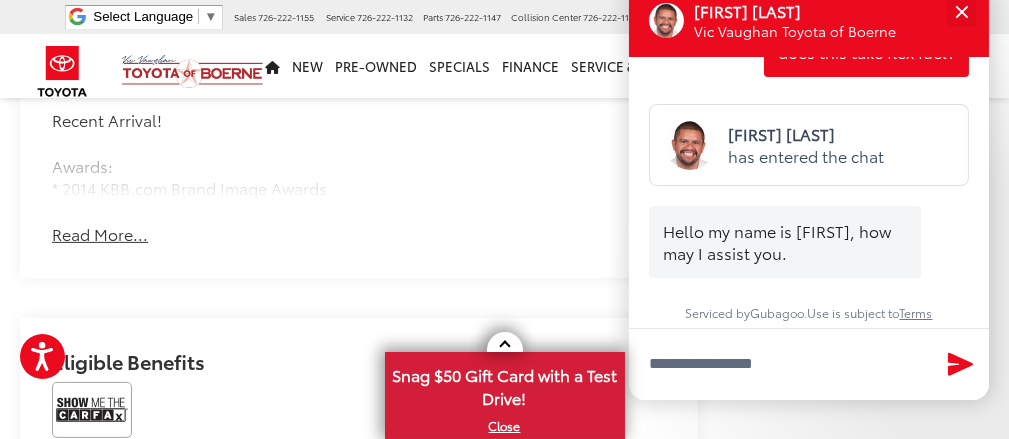 click on "Read More..." at bounding box center (100, 234) 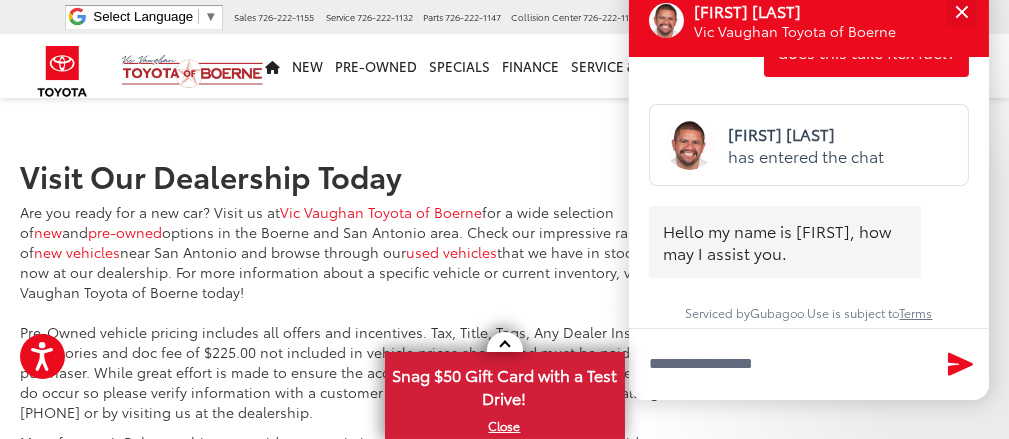 scroll, scrollTop: 3100, scrollLeft: 0, axis: vertical 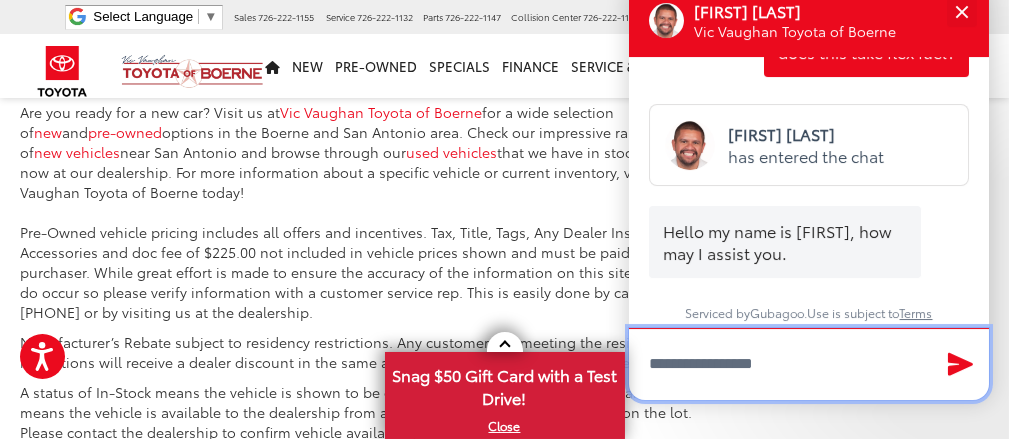 click at bounding box center (809, 364) 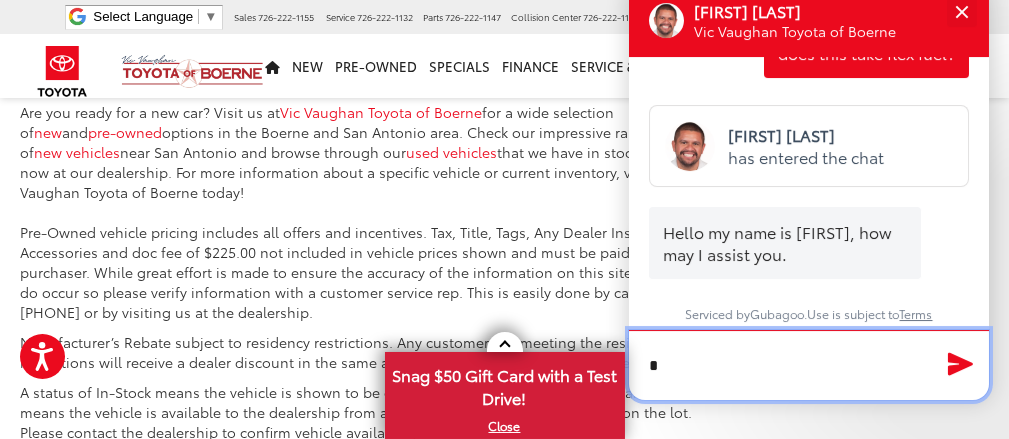 scroll, scrollTop: 49, scrollLeft: 0, axis: vertical 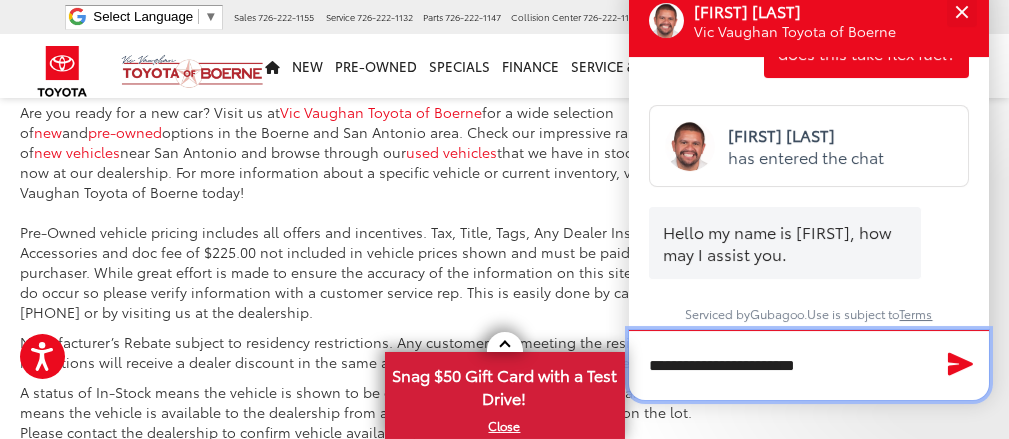 type on "**********" 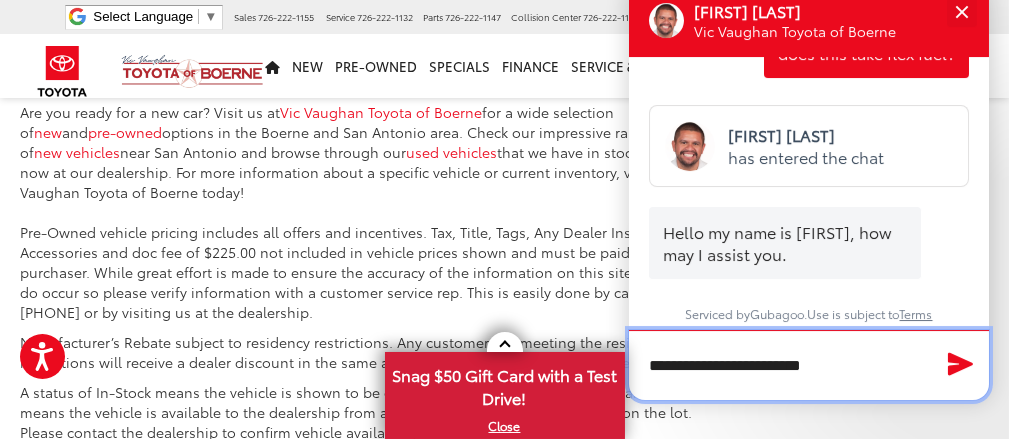 type 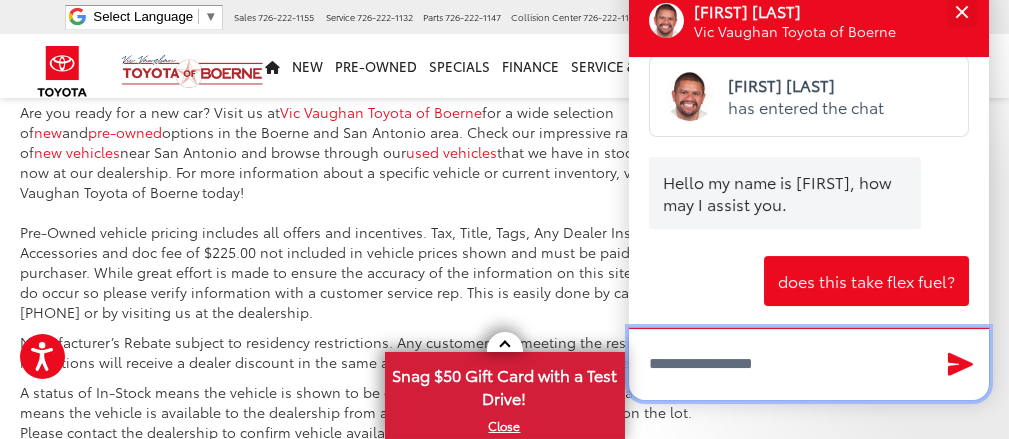 scroll, scrollTop: 127, scrollLeft: 0, axis: vertical 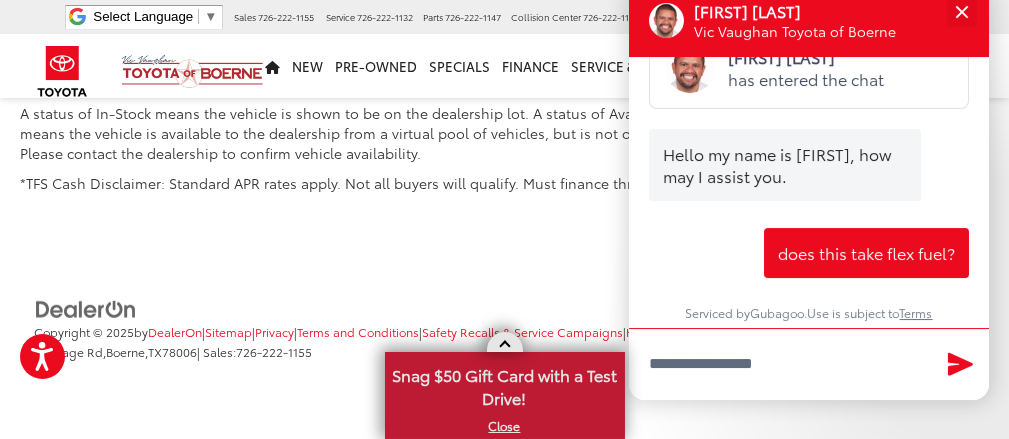 click at bounding box center [505, 342] 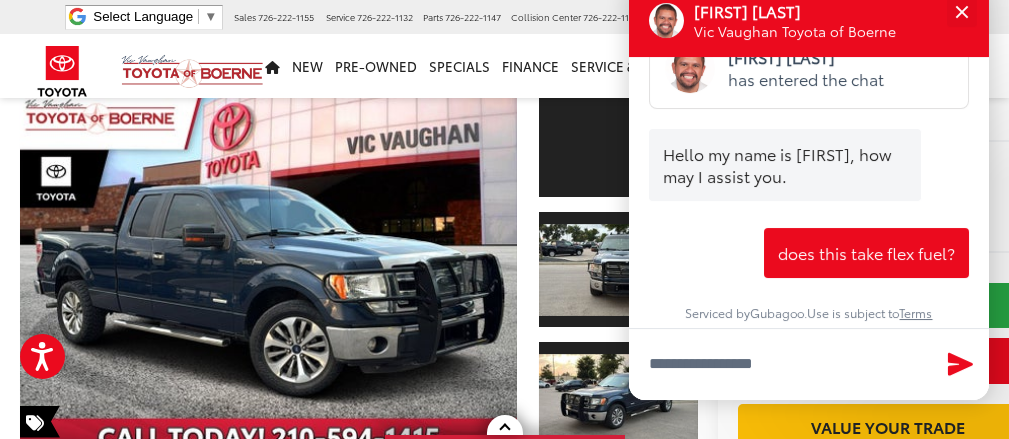 scroll, scrollTop: 200, scrollLeft: 0, axis: vertical 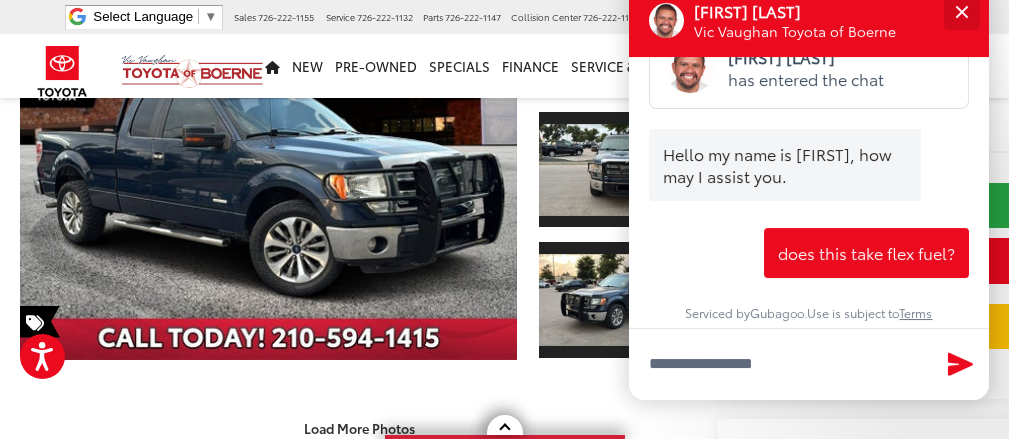click at bounding box center [961, 11] 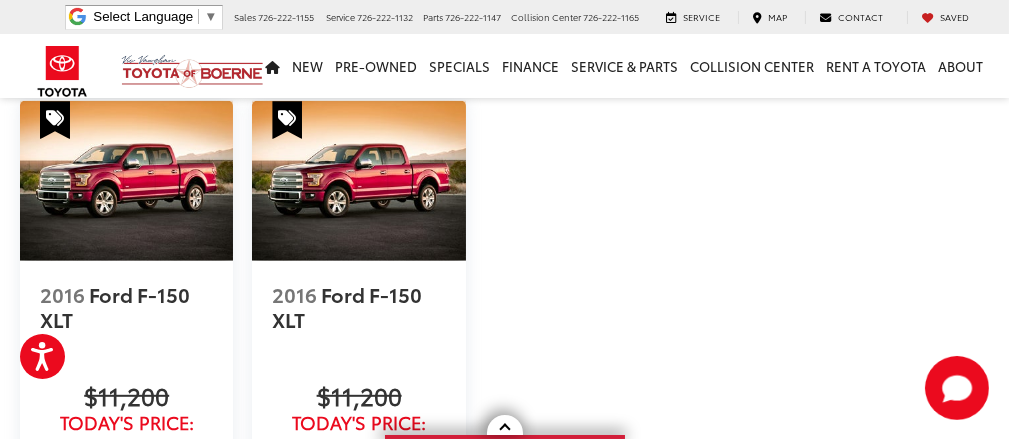 scroll, scrollTop: 2600, scrollLeft: 0, axis: vertical 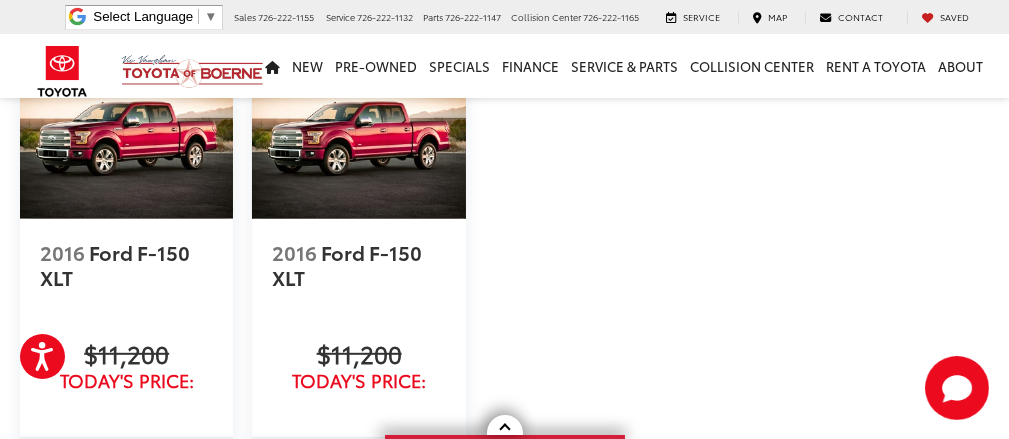 click at bounding box center (358, 139) 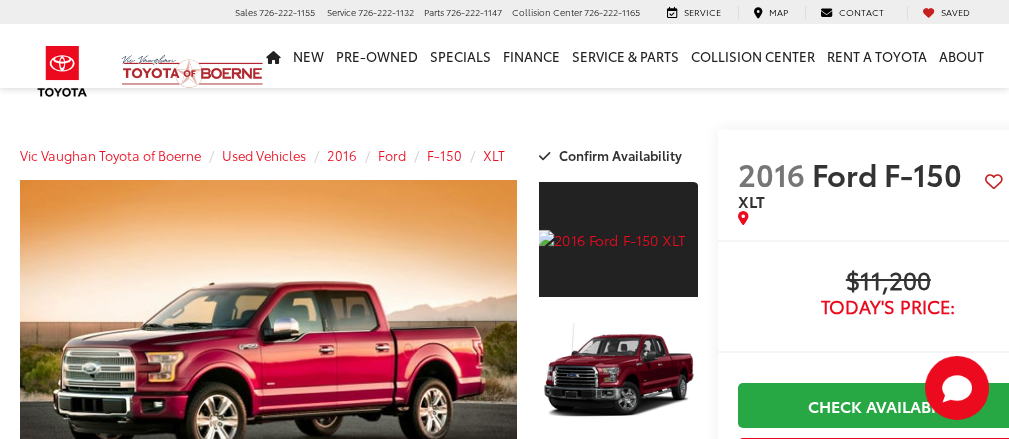 scroll, scrollTop: 0, scrollLeft: 0, axis: both 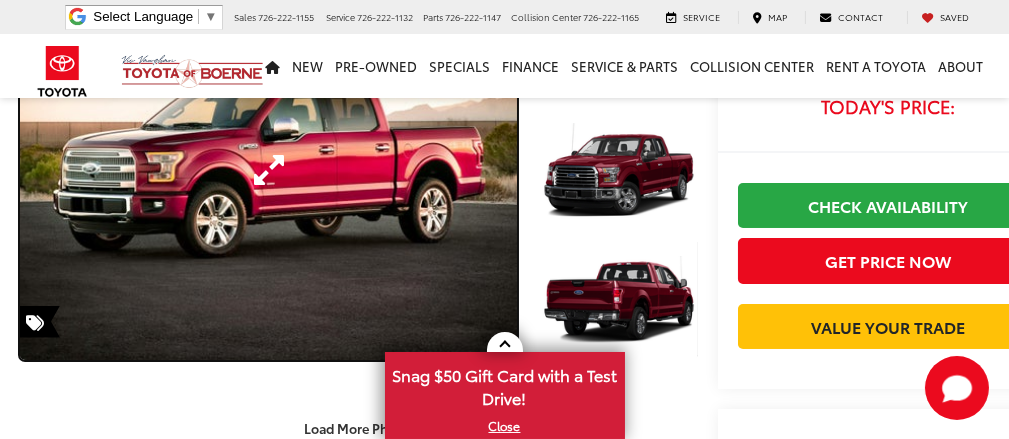 click at bounding box center (268, 170) 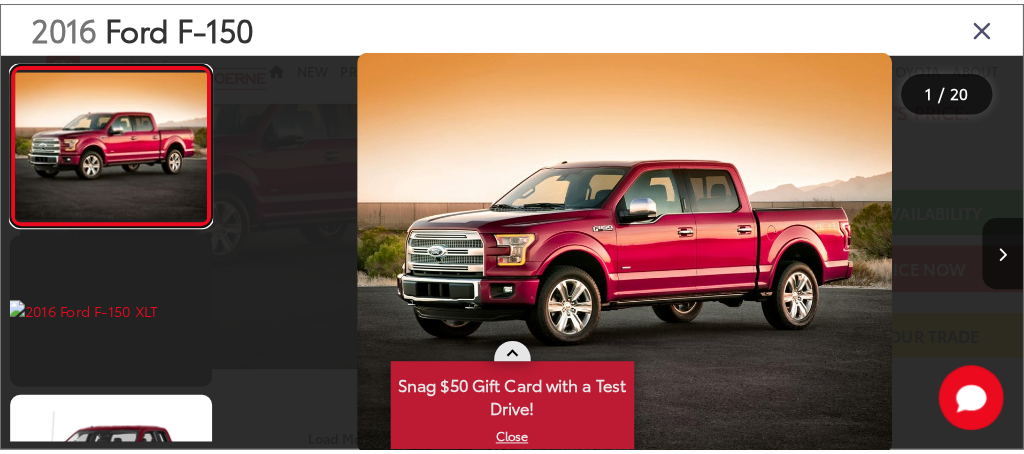 scroll, scrollTop: 205, scrollLeft: 0, axis: vertical 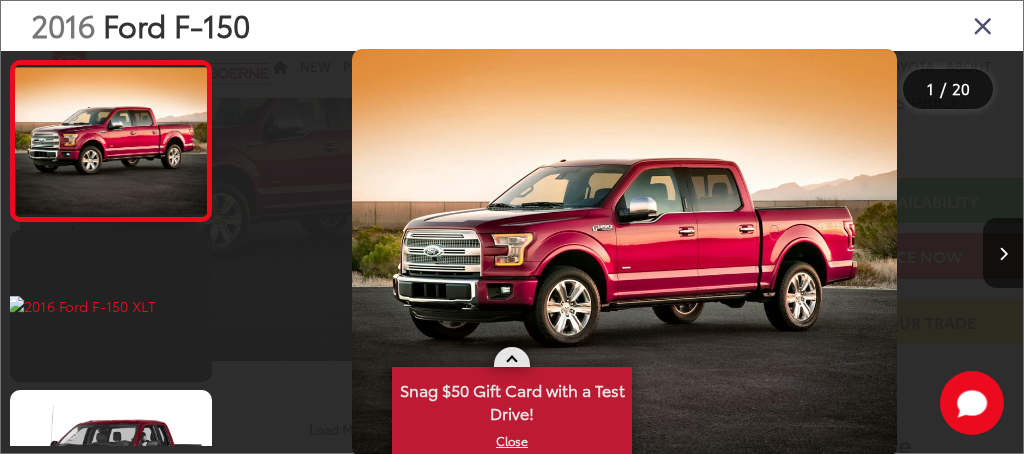 click at bounding box center [512, 357] 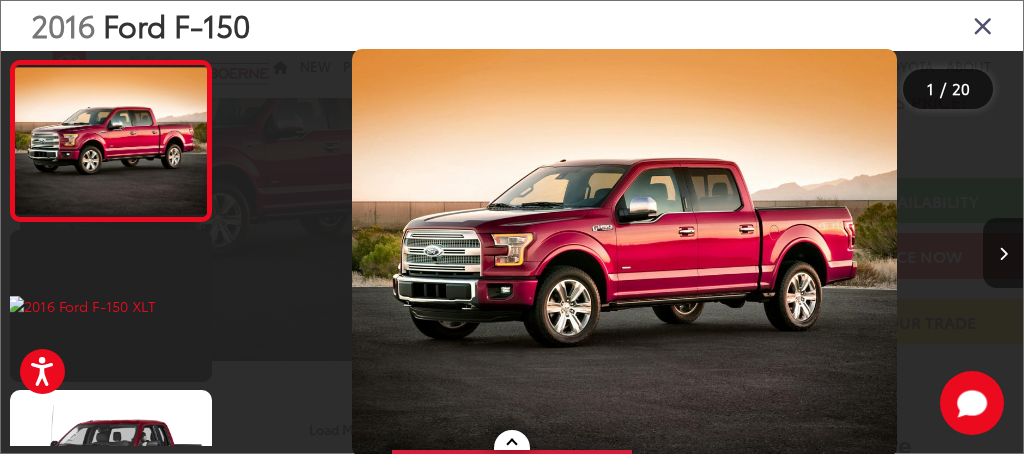 click at bounding box center (1003, 253) 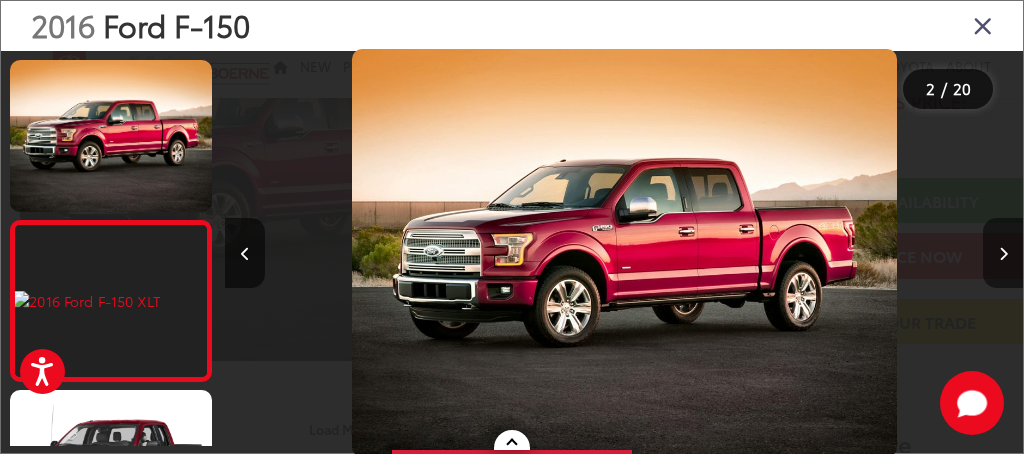 scroll, scrollTop: 0, scrollLeft: 110, axis: horizontal 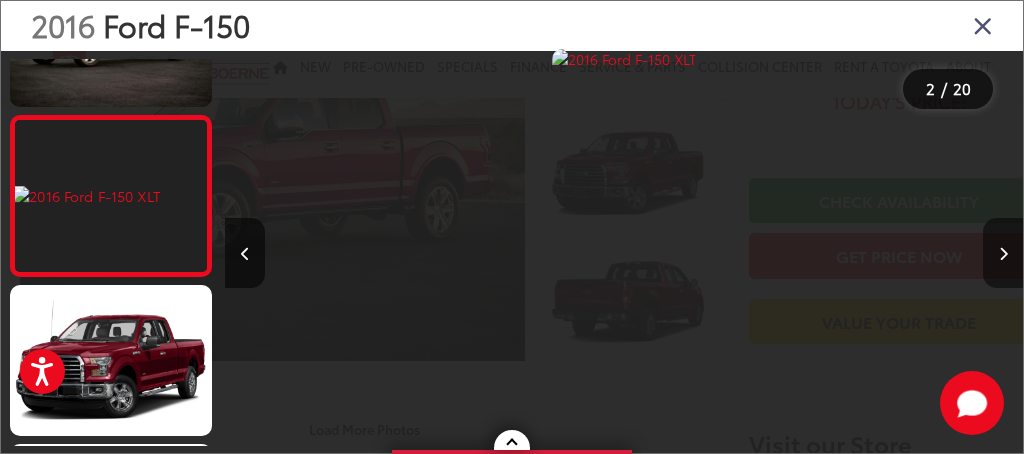 click at bounding box center [1003, 254] 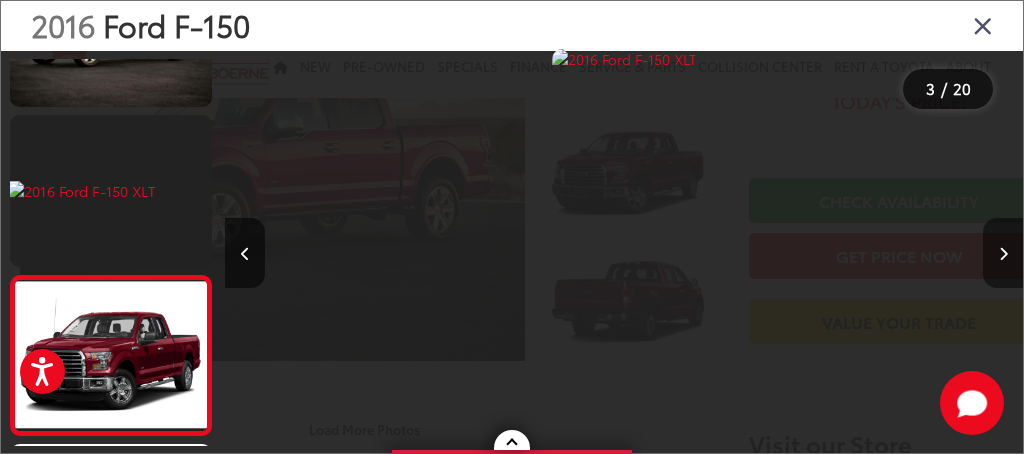 scroll, scrollTop: 0, scrollLeft: 1221, axis: horizontal 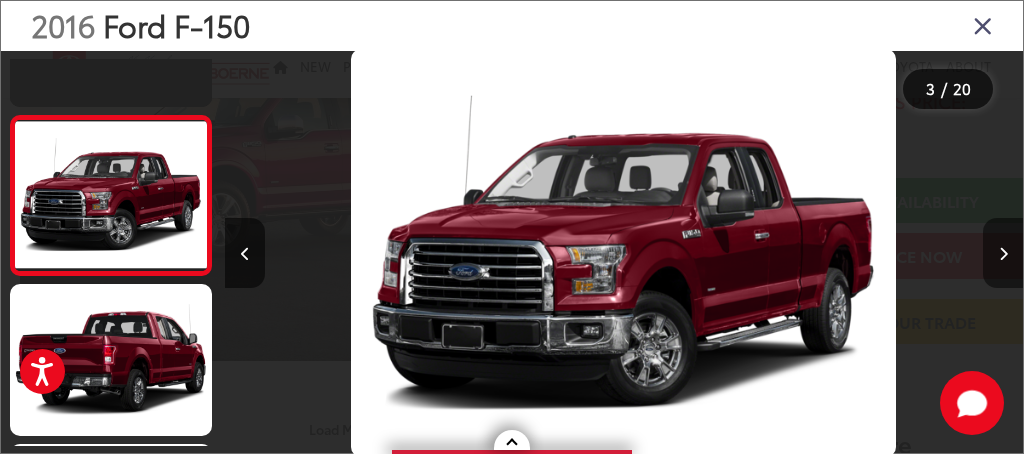 click at bounding box center (1003, 254) 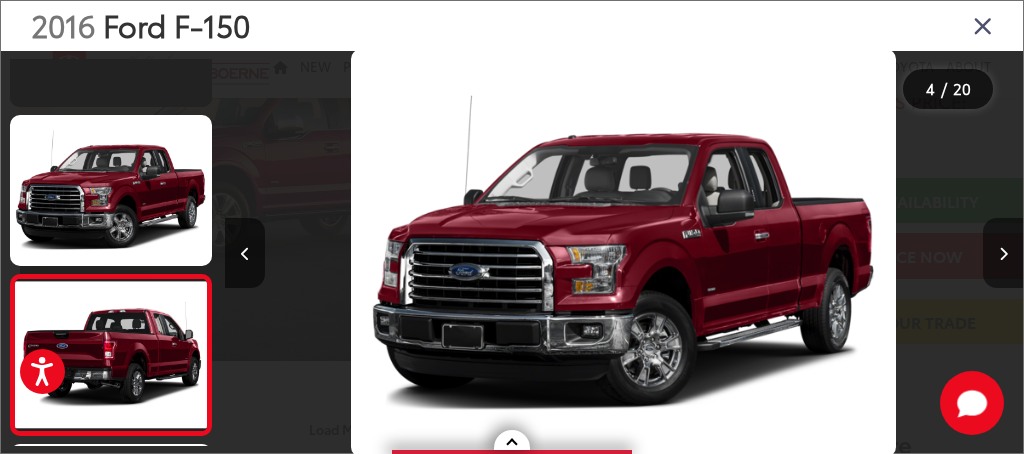 scroll, scrollTop: 0, scrollLeft: 1879, axis: horizontal 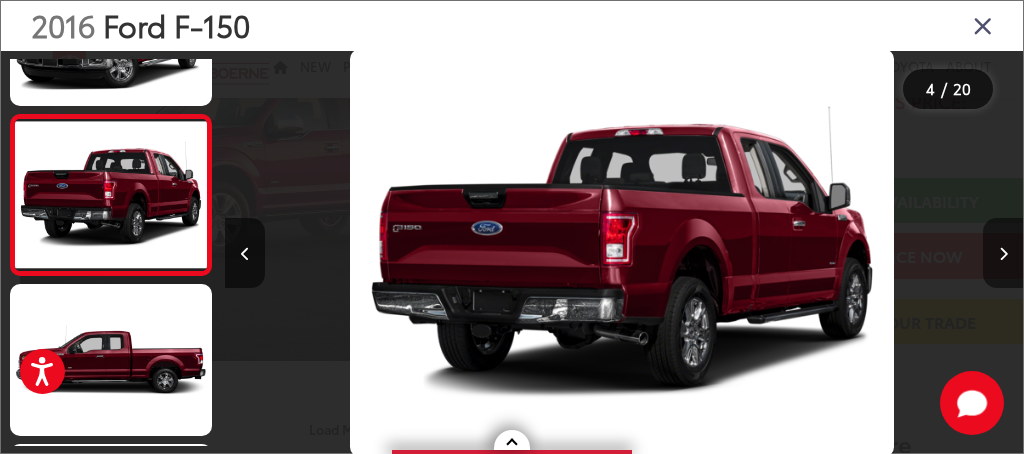 click at bounding box center (1003, 254) 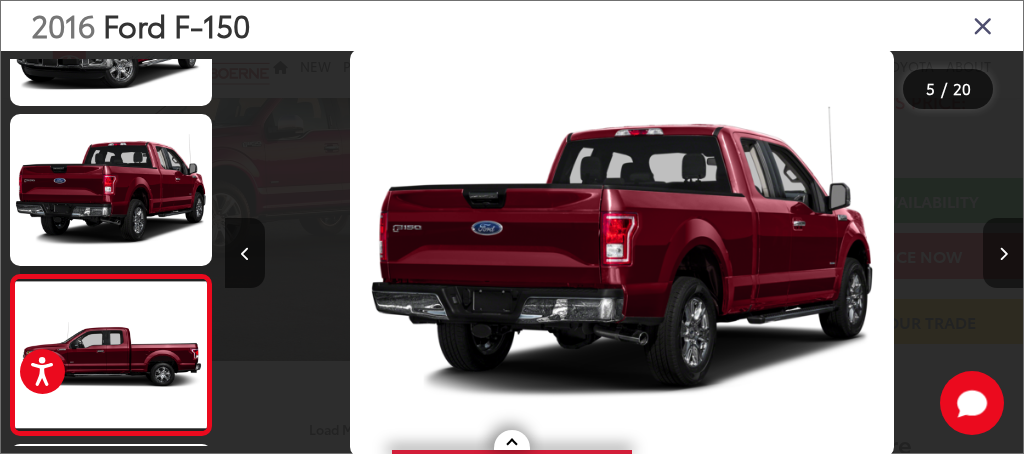 scroll, scrollTop: 0, scrollLeft: 2712, axis: horizontal 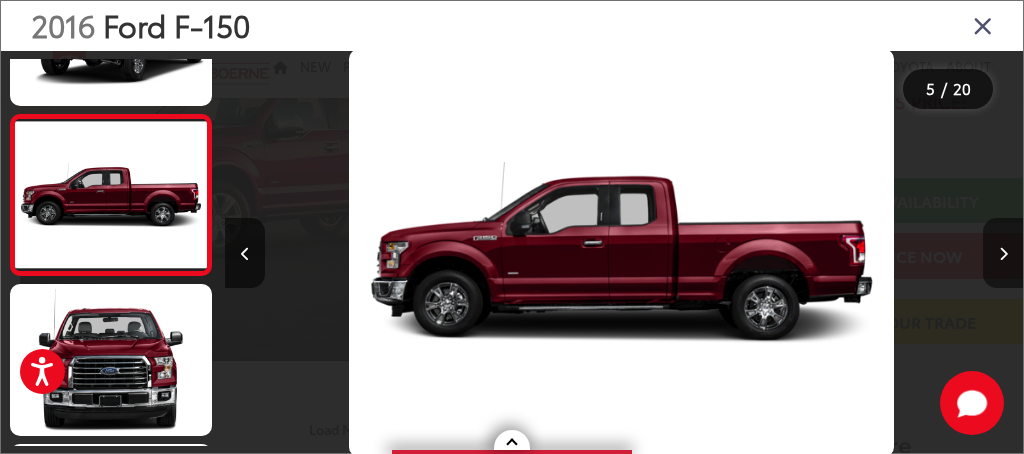 click at bounding box center (1003, 254) 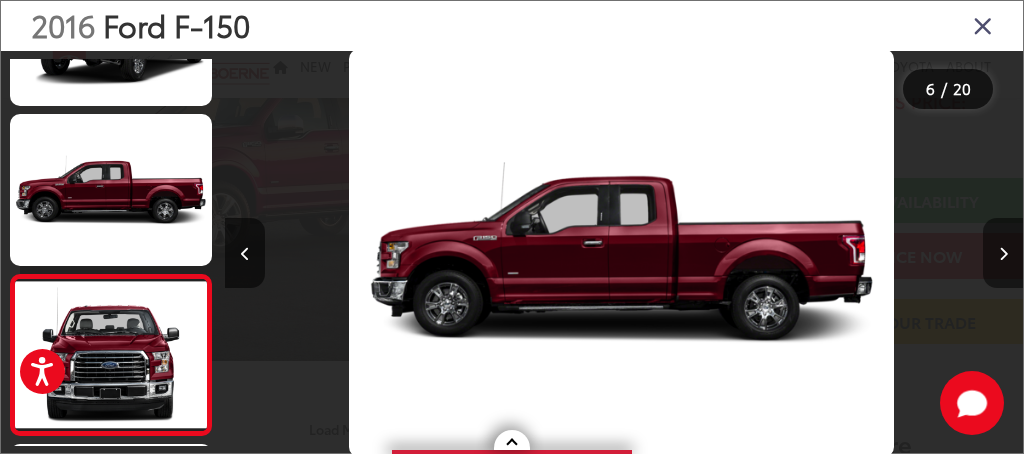 scroll, scrollTop: 0, scrollLeft: 3476, axis: horizontal 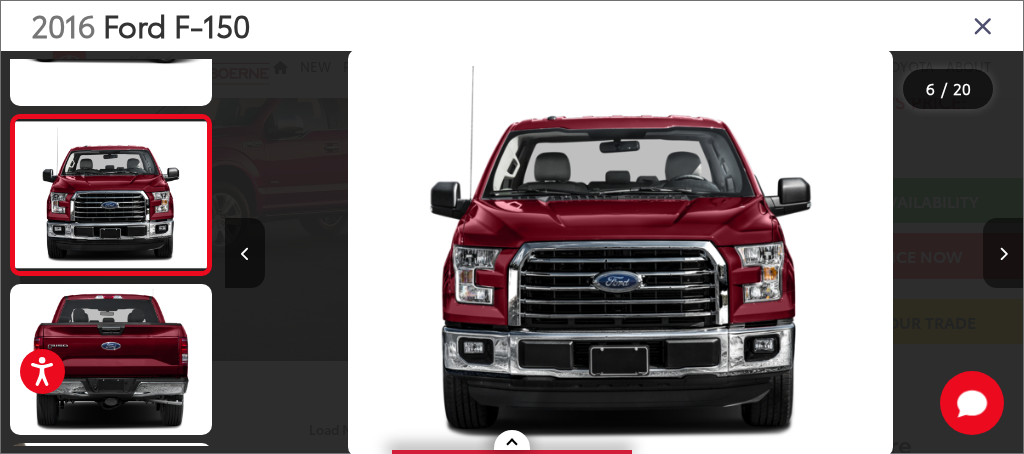 click at bounding box center [1003, 254] 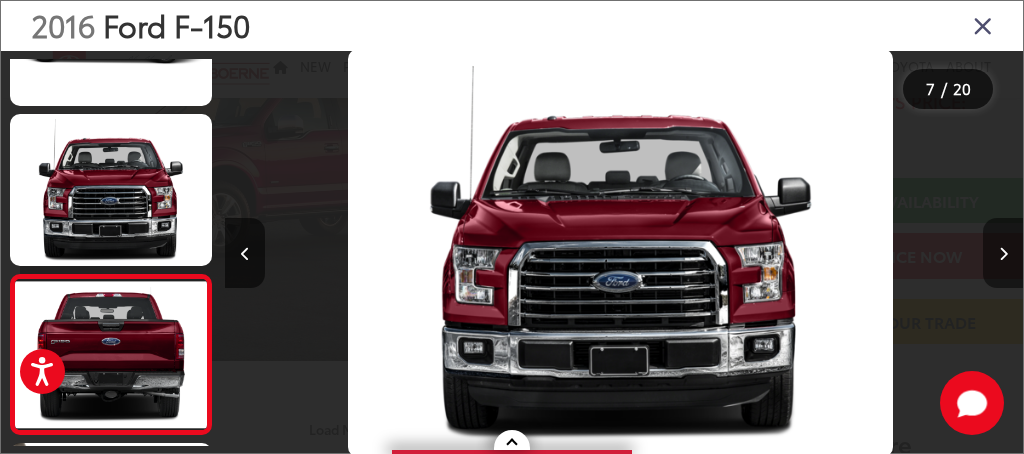 scroll, scrollTop: 0, scrollLeft: 4081, axis: horizontal 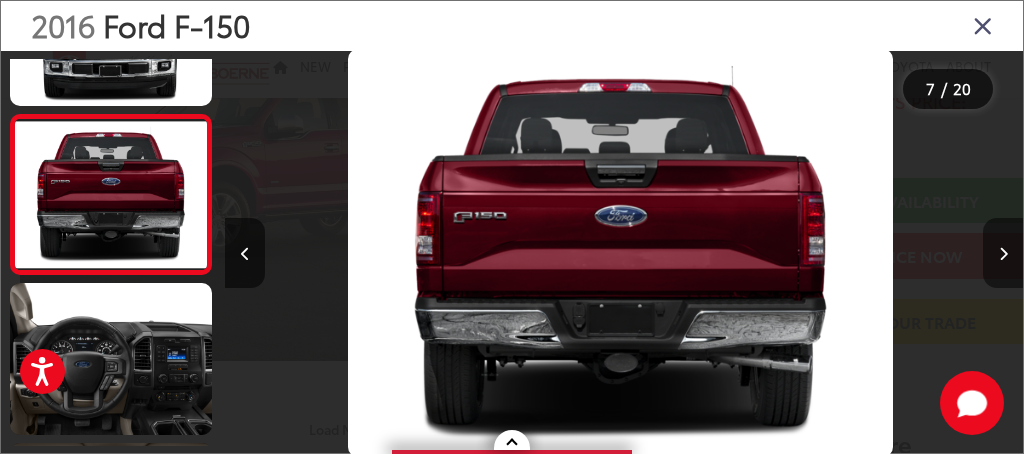 click at bounding box center (1003, 254) 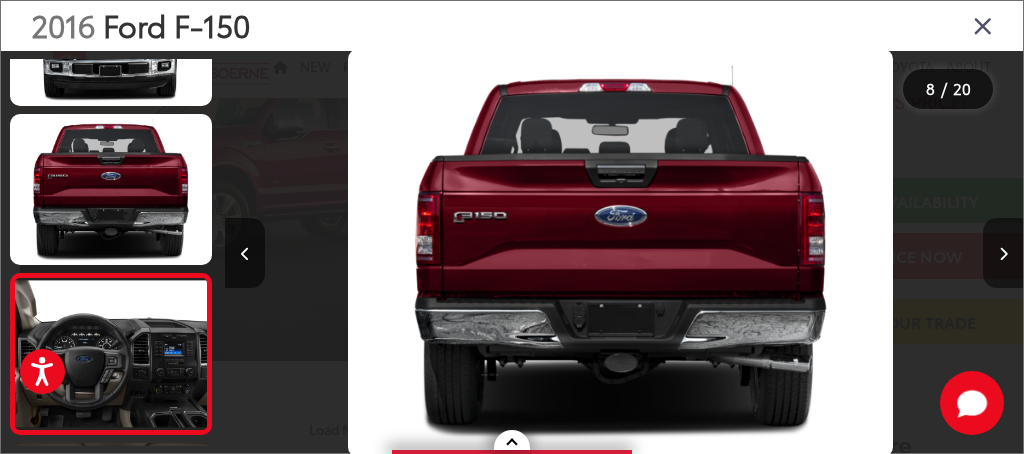 scroll, scrollTop: 0, scrollLeft: 5141, axis: horizontal 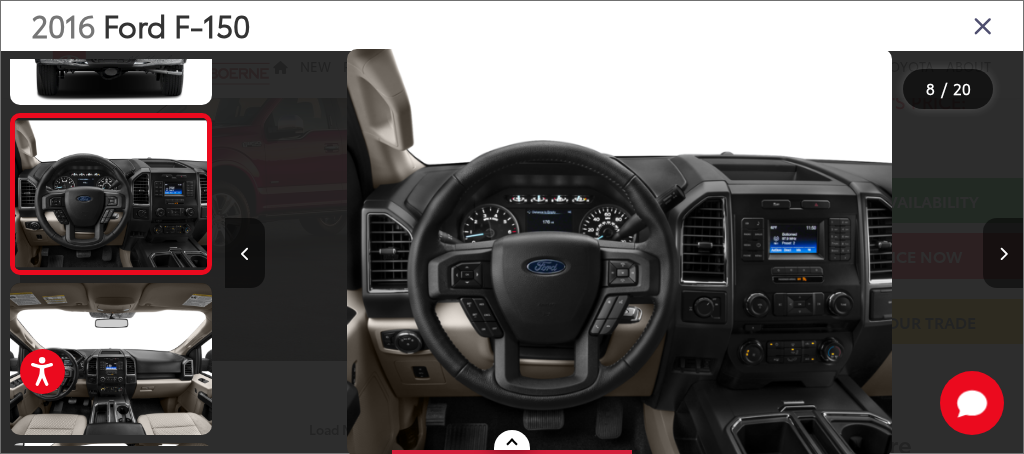 click at bounding box center (1003, 253) 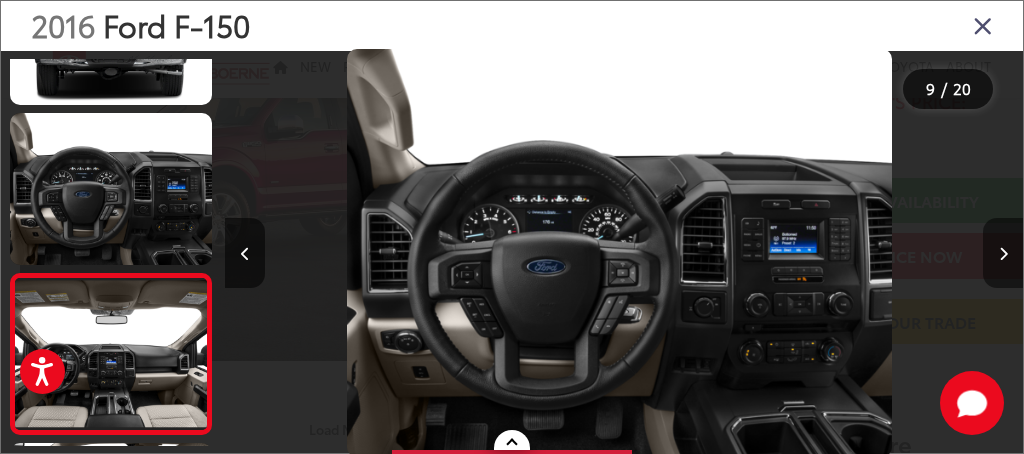 scroll, scrollTop: 0, scrollLeft: 5837, axis: horizontal 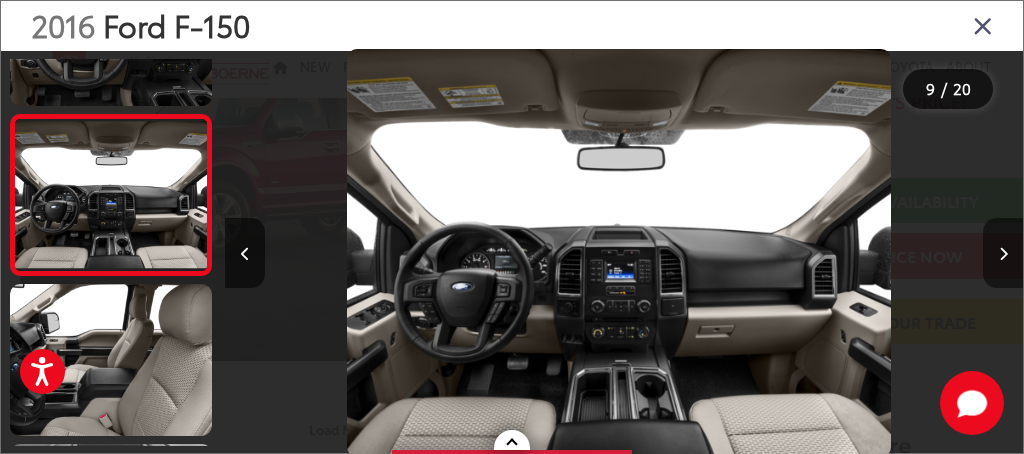click at bounding box center (1003, 253) 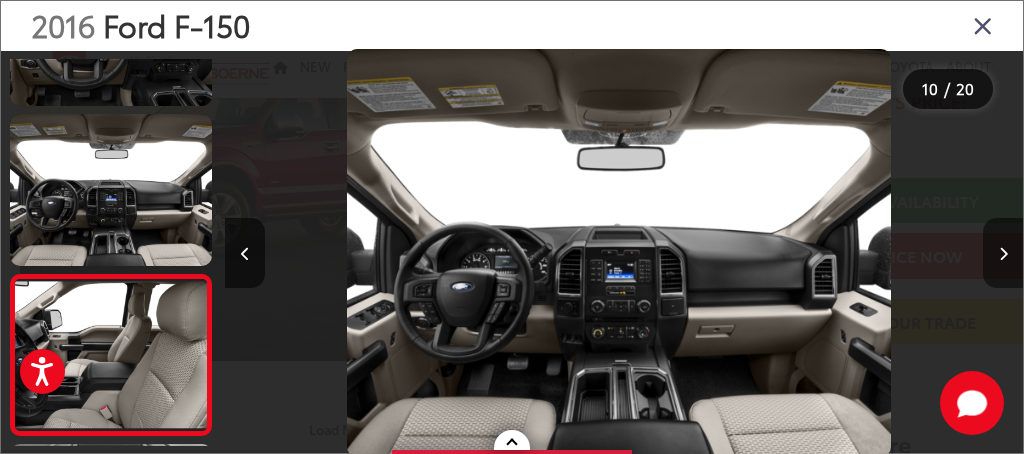 scroll, scrollTop: 0, scrollLeft: 6636, axis: horizontal 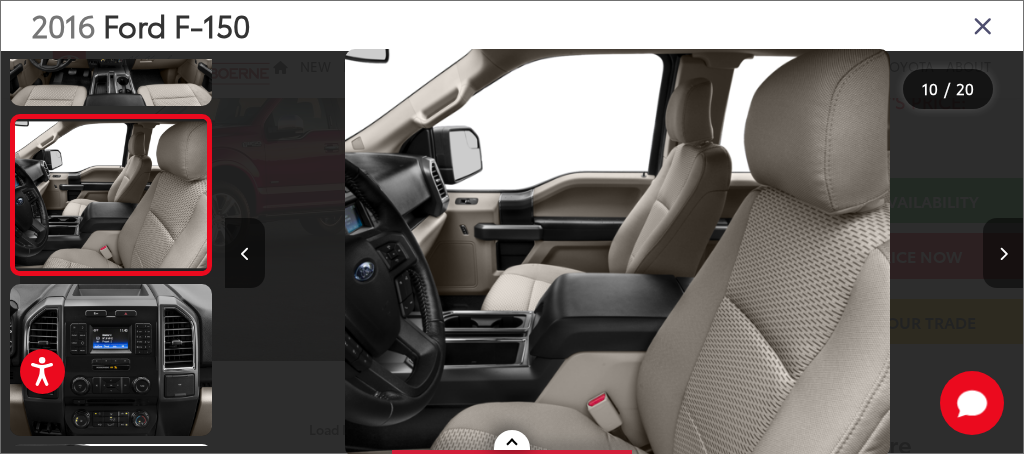click at bounding box center (1003, 253) 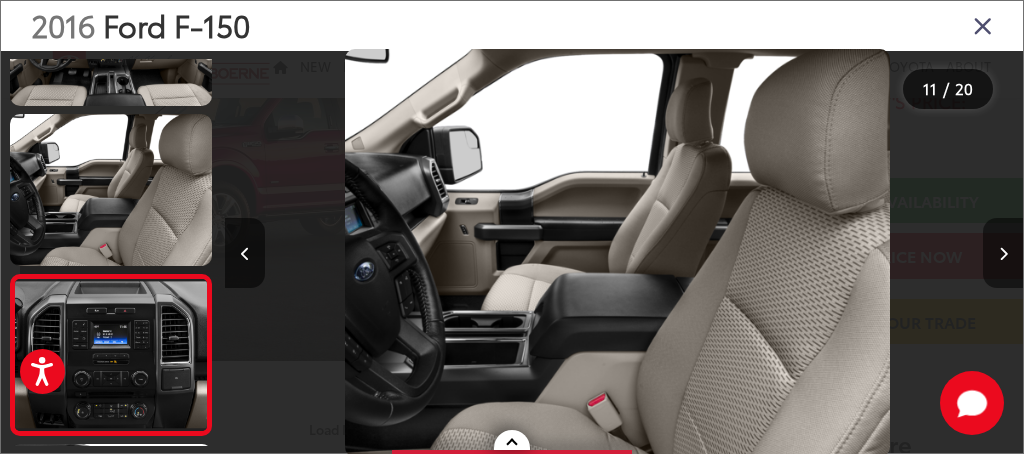 scroll, scrollTop: 0, scrollLeft: 7435, axis: horizontal 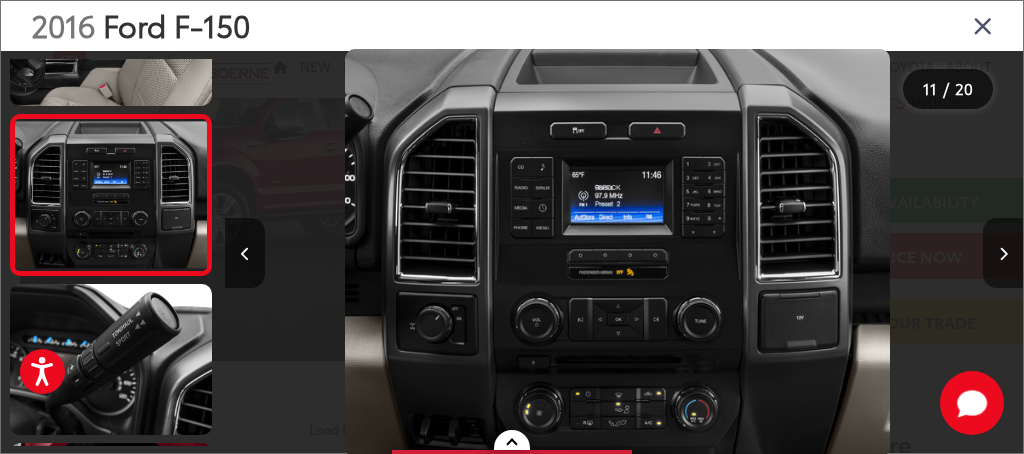 click at bounding box center [1003, 253] 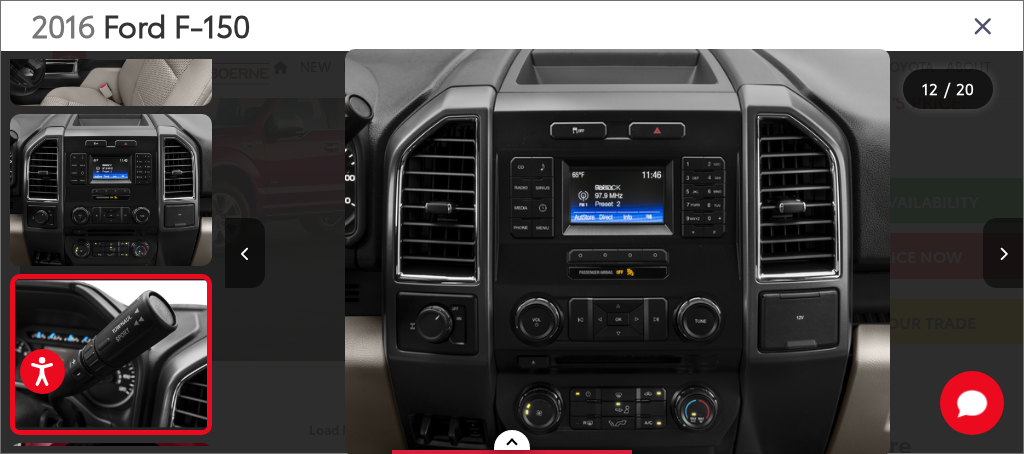 scroll, scrollTop: 0, scrollLeft: 8072, axis: horizontal 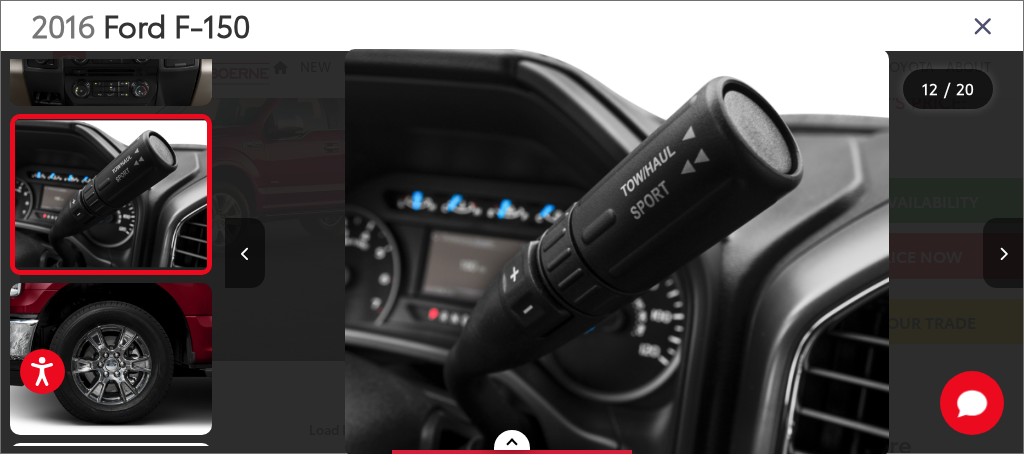 click at bounding box center (1003, 253) 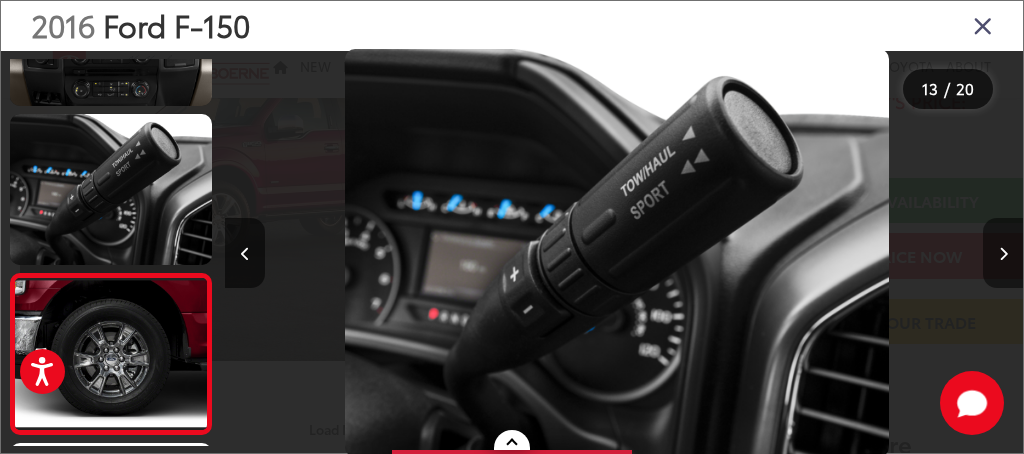 scroll, scrollTop: 0, scrollLeft: 8870, axis: horizontal 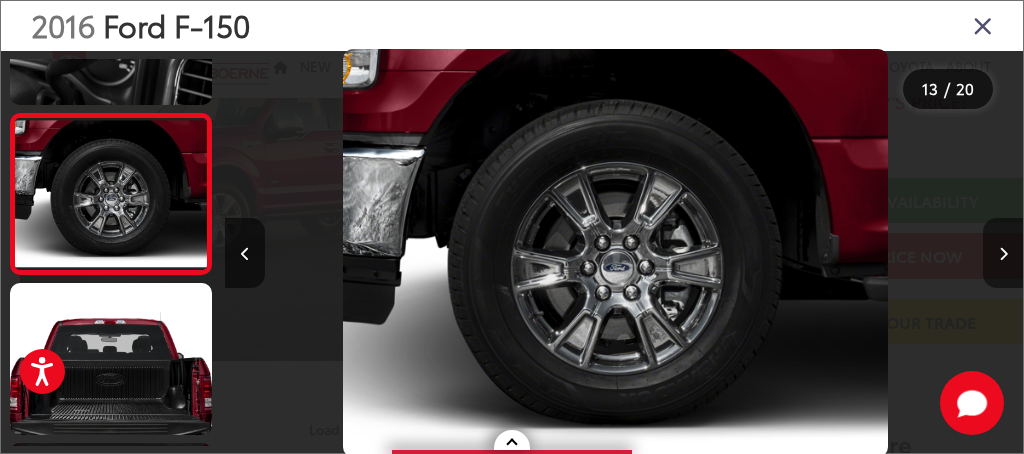click at bounding box center (1003, 253) 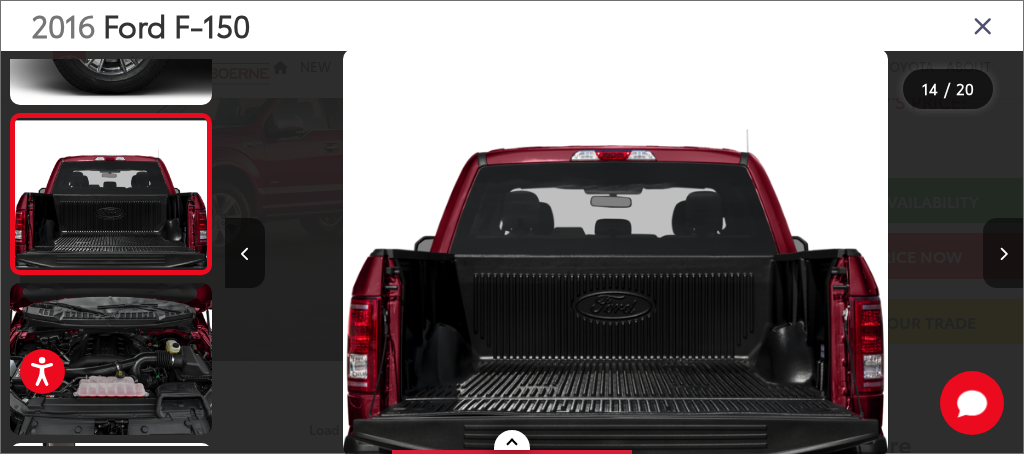 click at bounding box center (1003, 253) 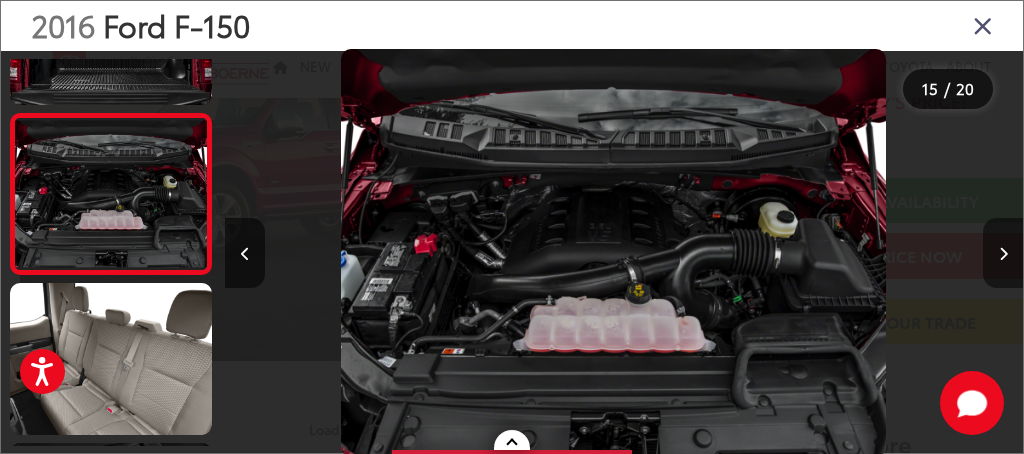 click at bounding box center (1003, 253) 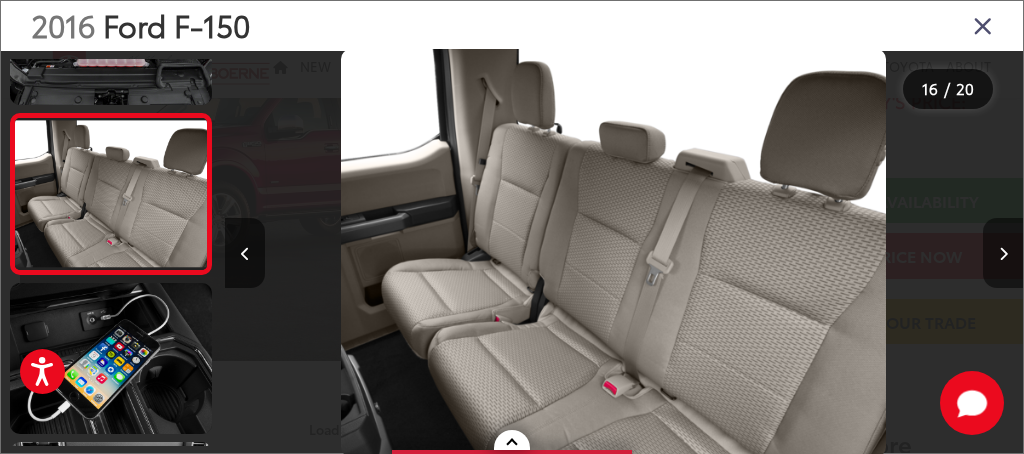 click at bounding box center (1003, 253) 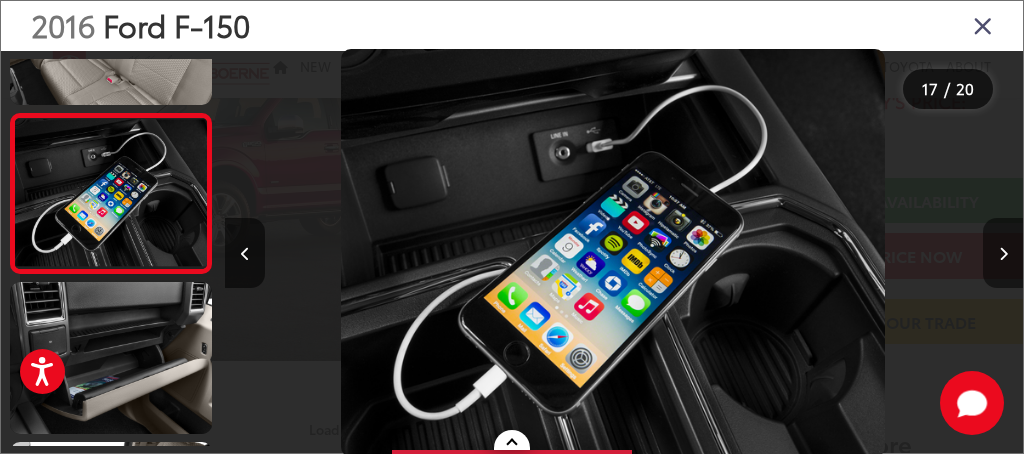click at bounding box center [1003, 253] 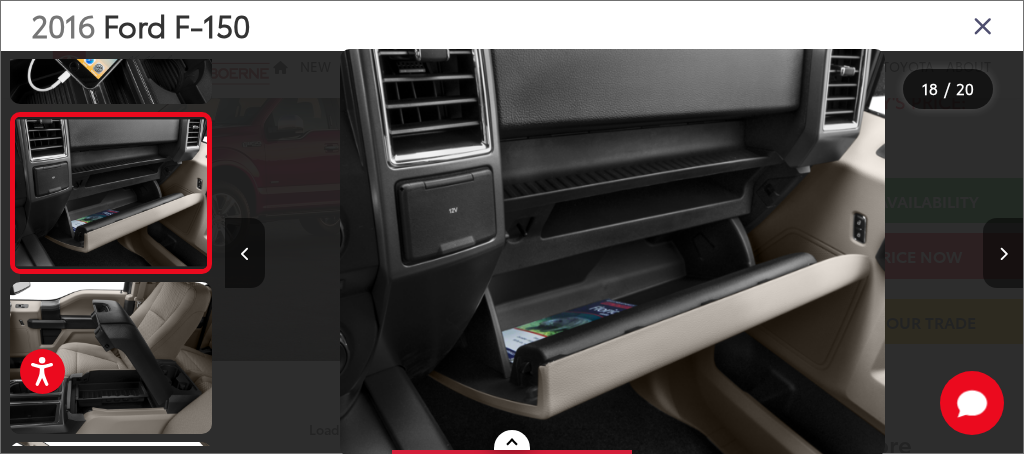 click at bounding box center [1003, 253] 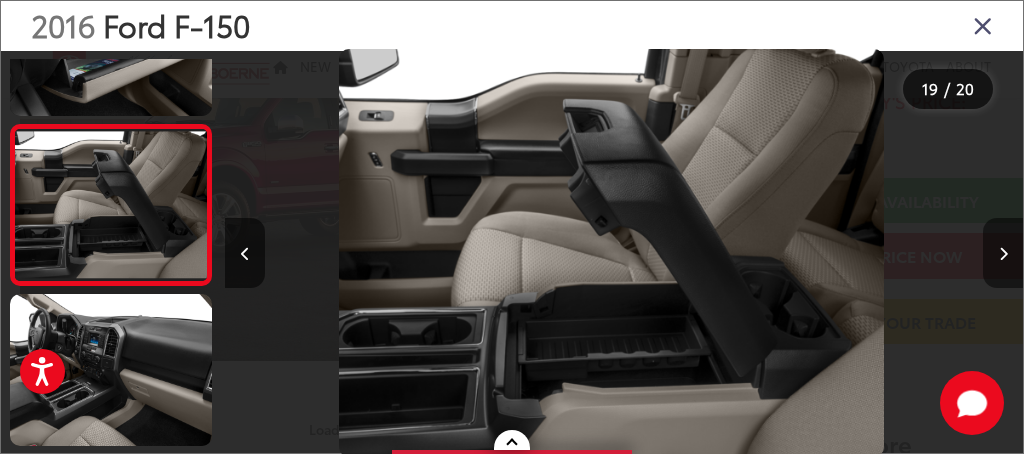 click at bounding box center [1003, 253] 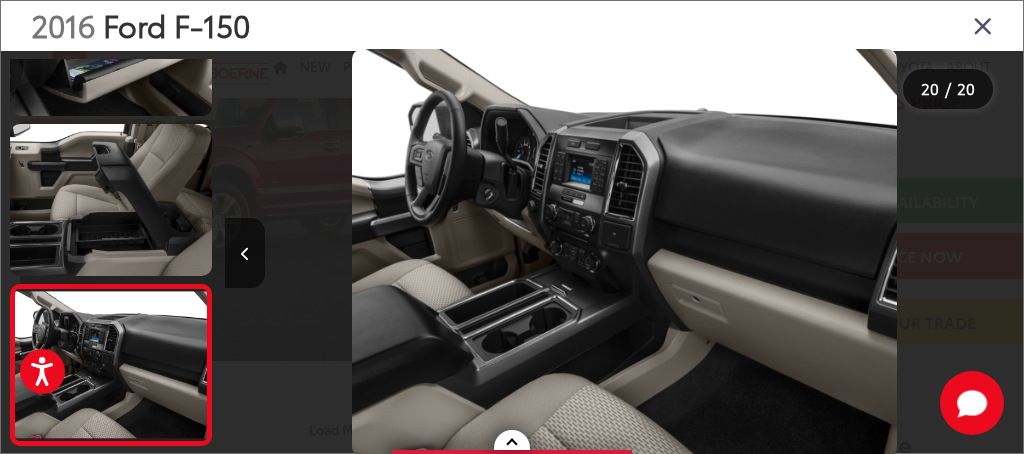 click at bounding box center [923, 253] 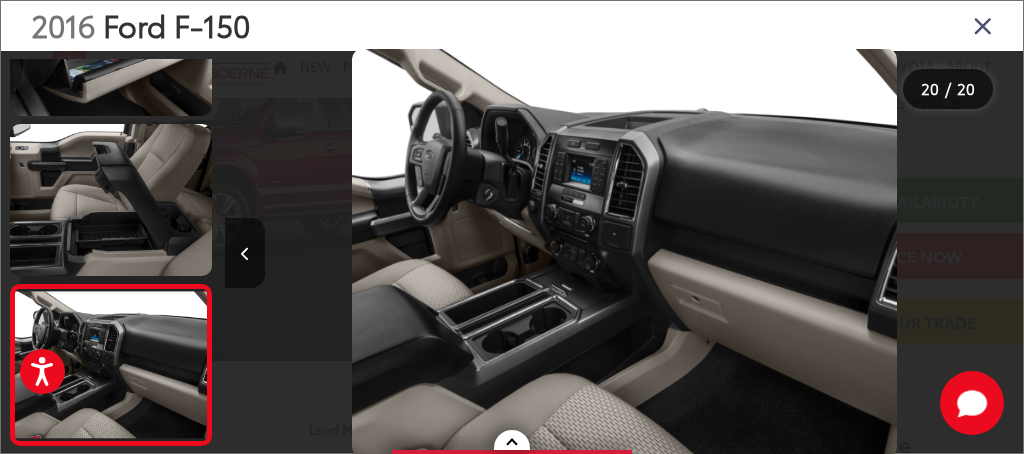 click on "2016   Ford F-150" at bounding box center (512, 26) 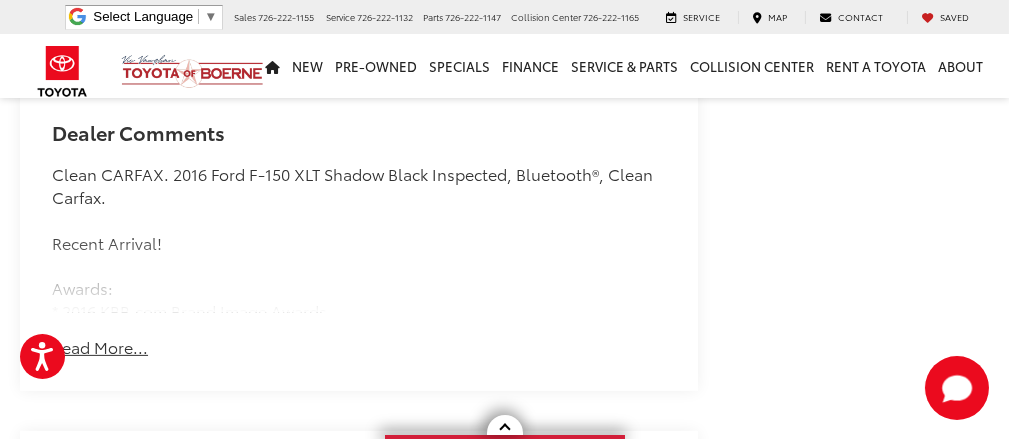 click on "Read More..." at bounding box center [100, 347] 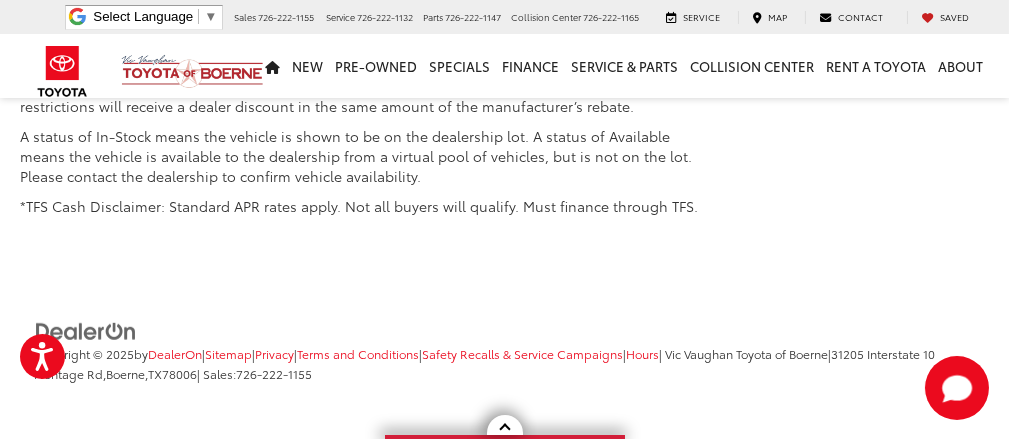 scroll, scrollTop: 3422, scrollLeft: 0, axis: vertical 